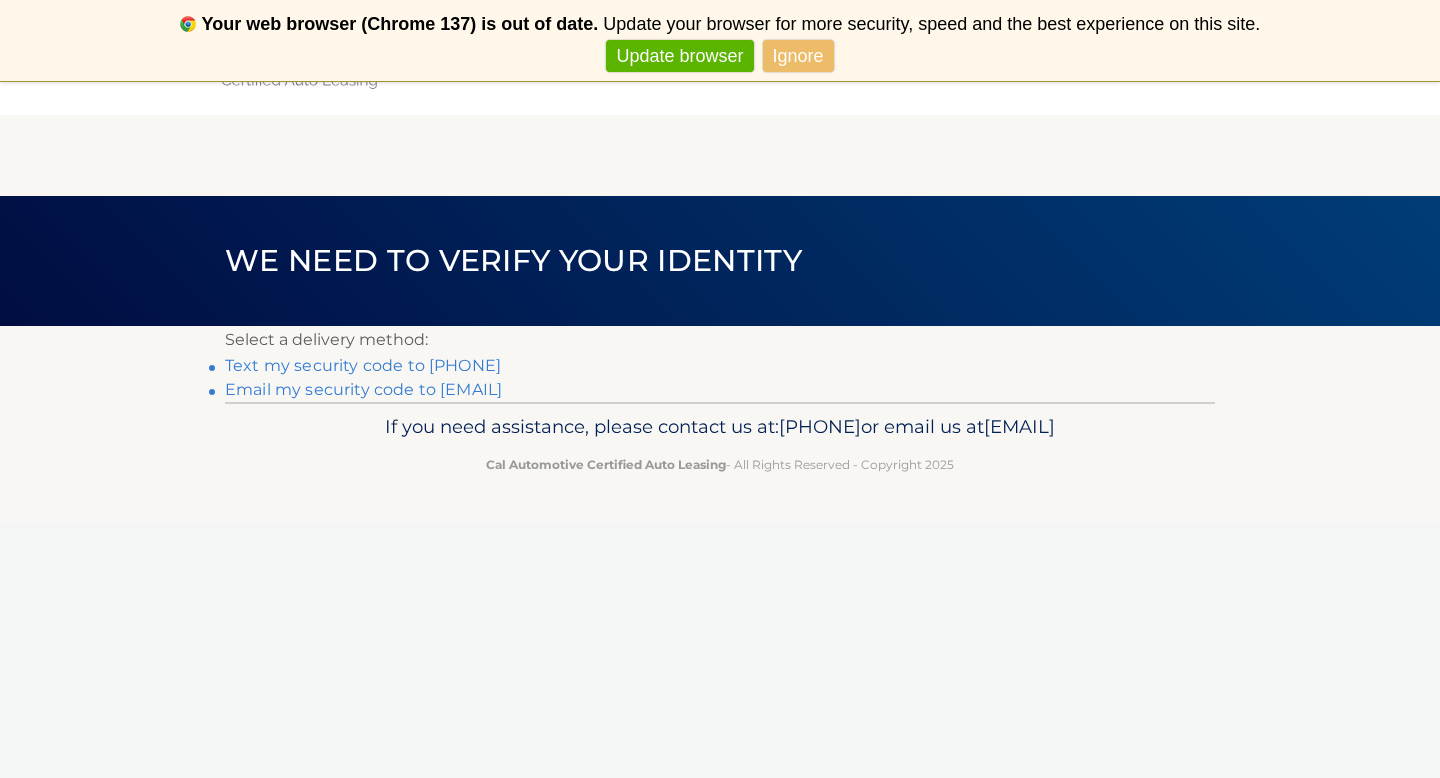 scroll, scrollTop: 0, scrollLeft: 0, axis: both 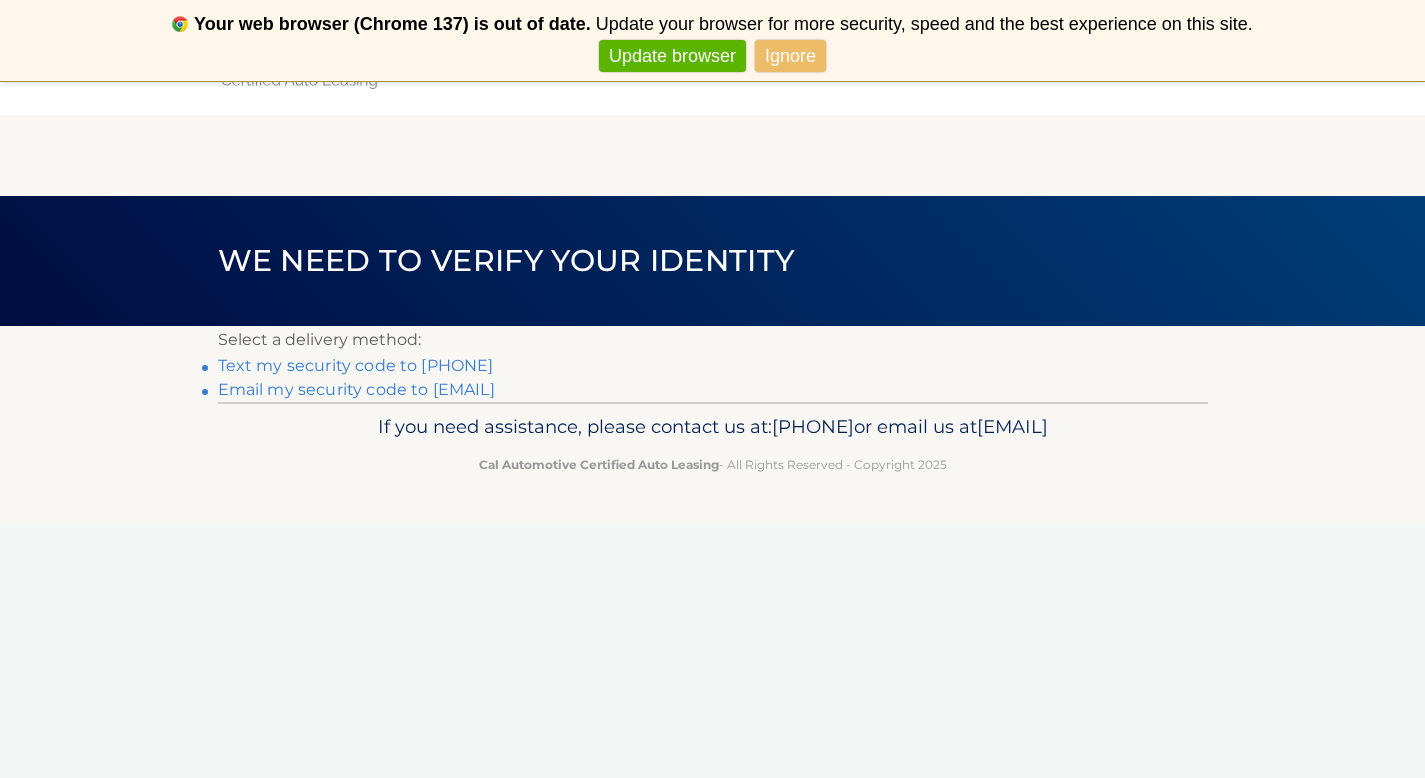 click on "Update browser" at bounding box center (672, 56) 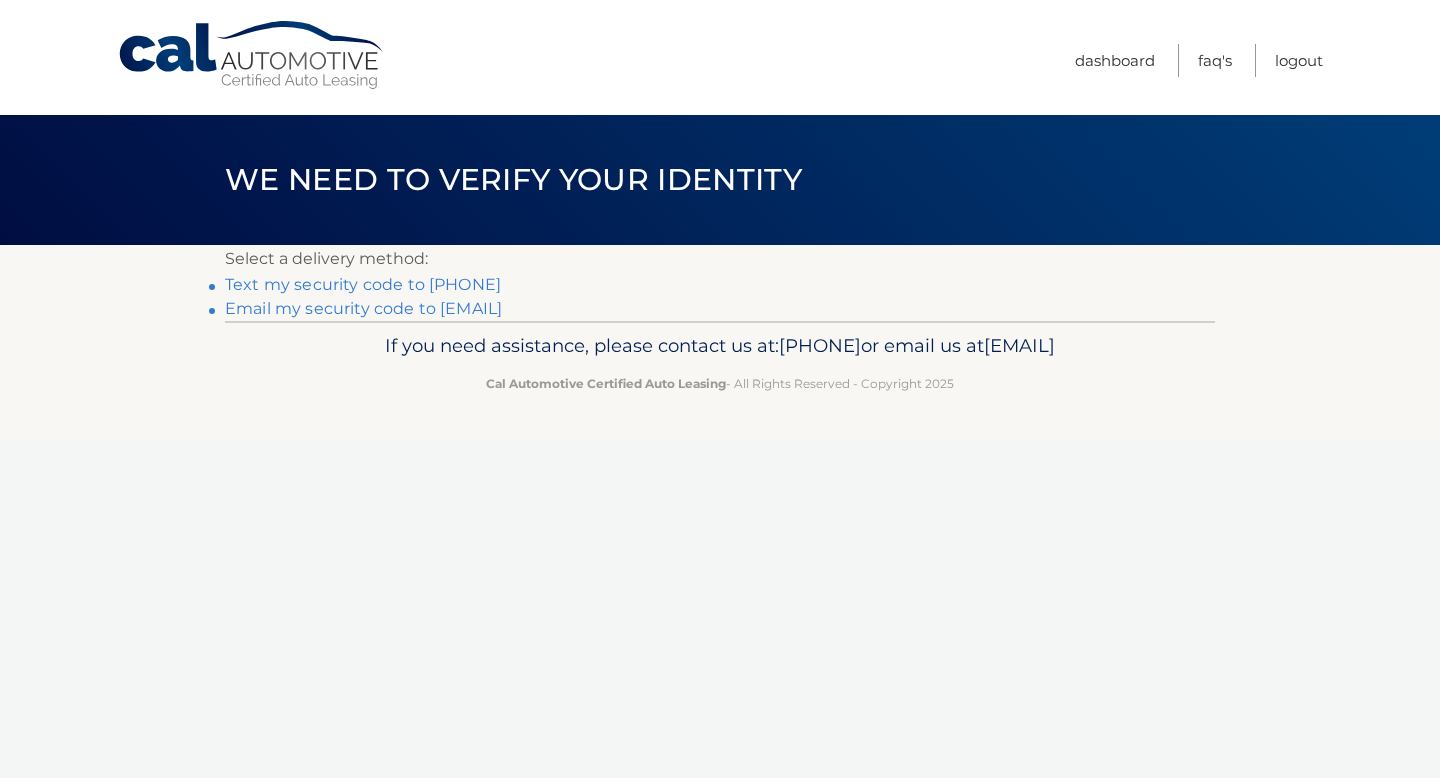 click on "Text my security code to xxx-xxx-9674" at bounding box center [363, 284] 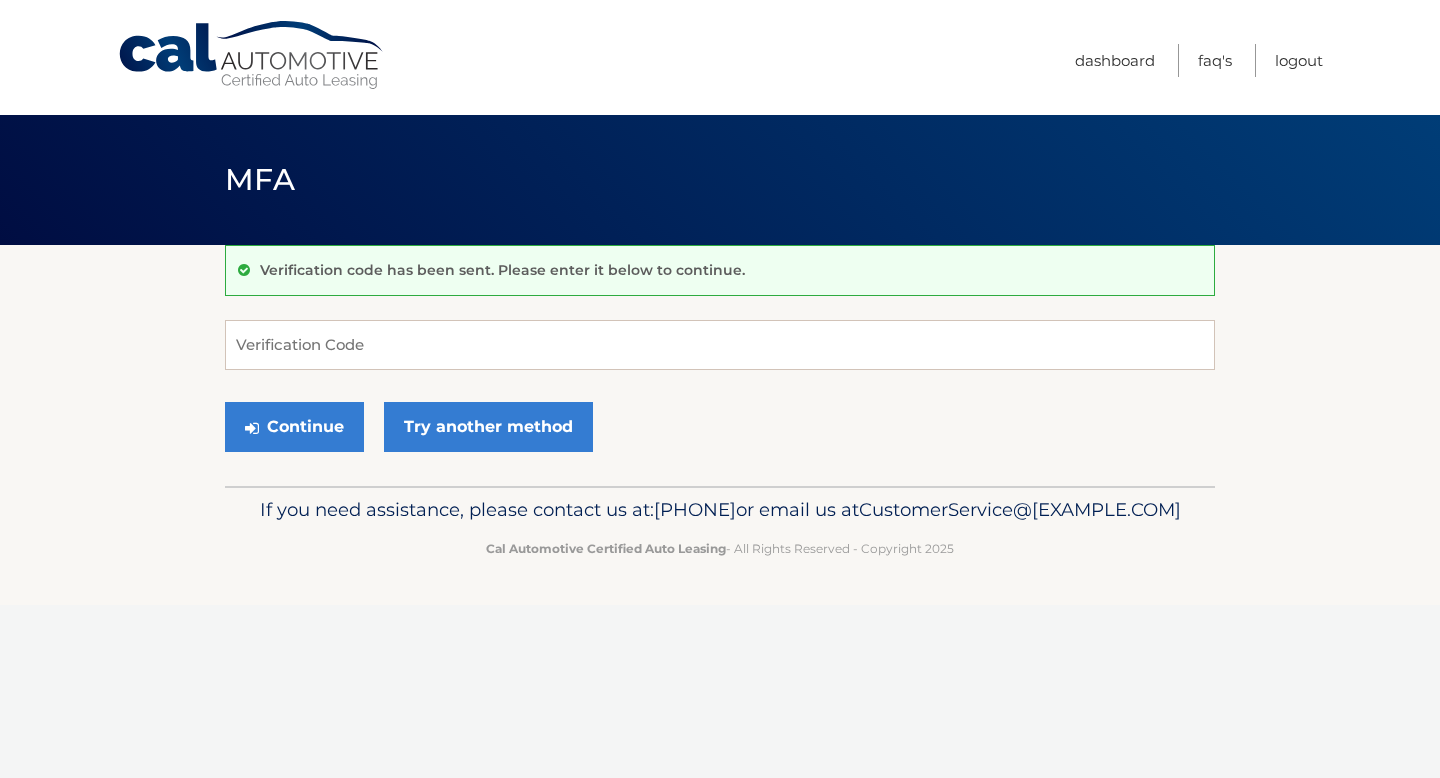 scroll, scrollTop: 0, scrollLeft: 0, axis: both 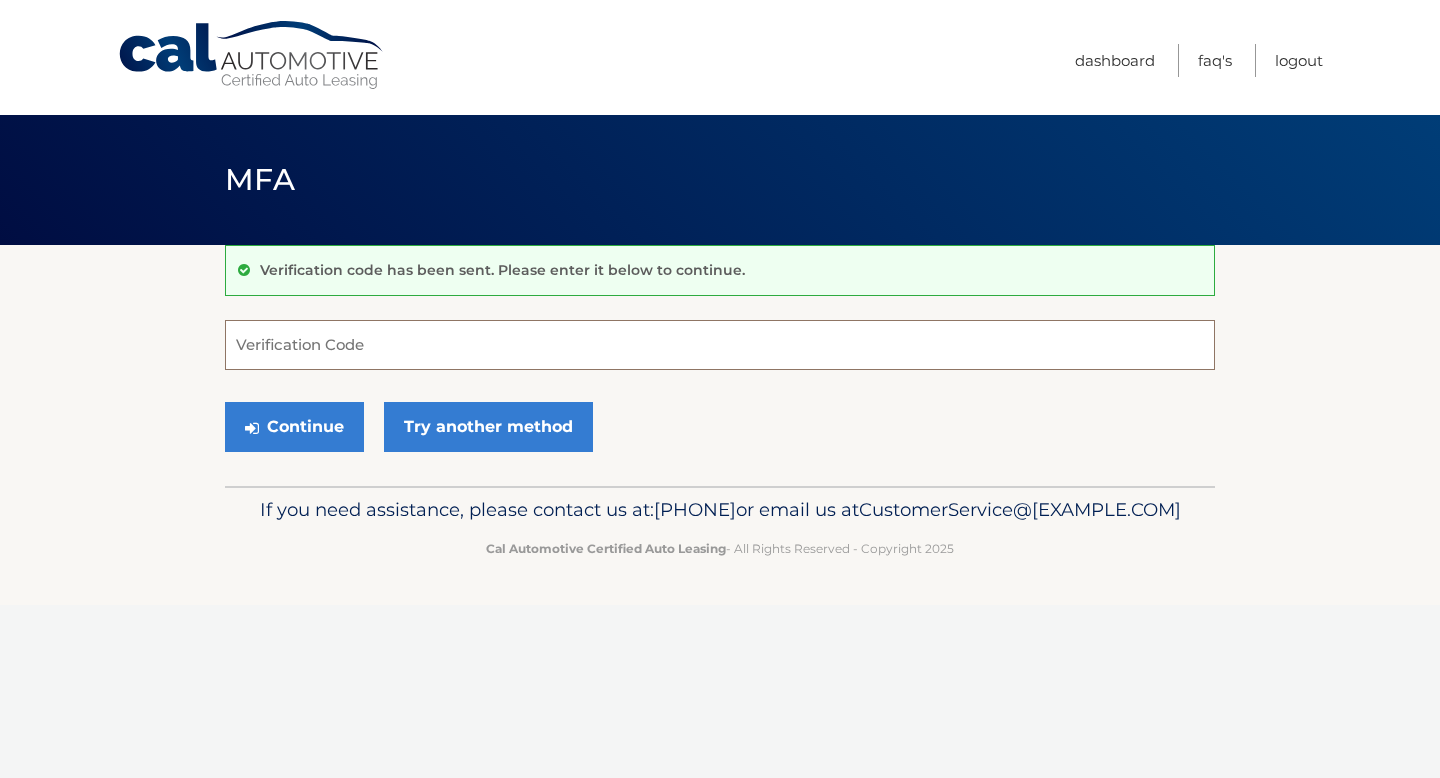 click on "Verification Code" at bounding box center (720, 345) 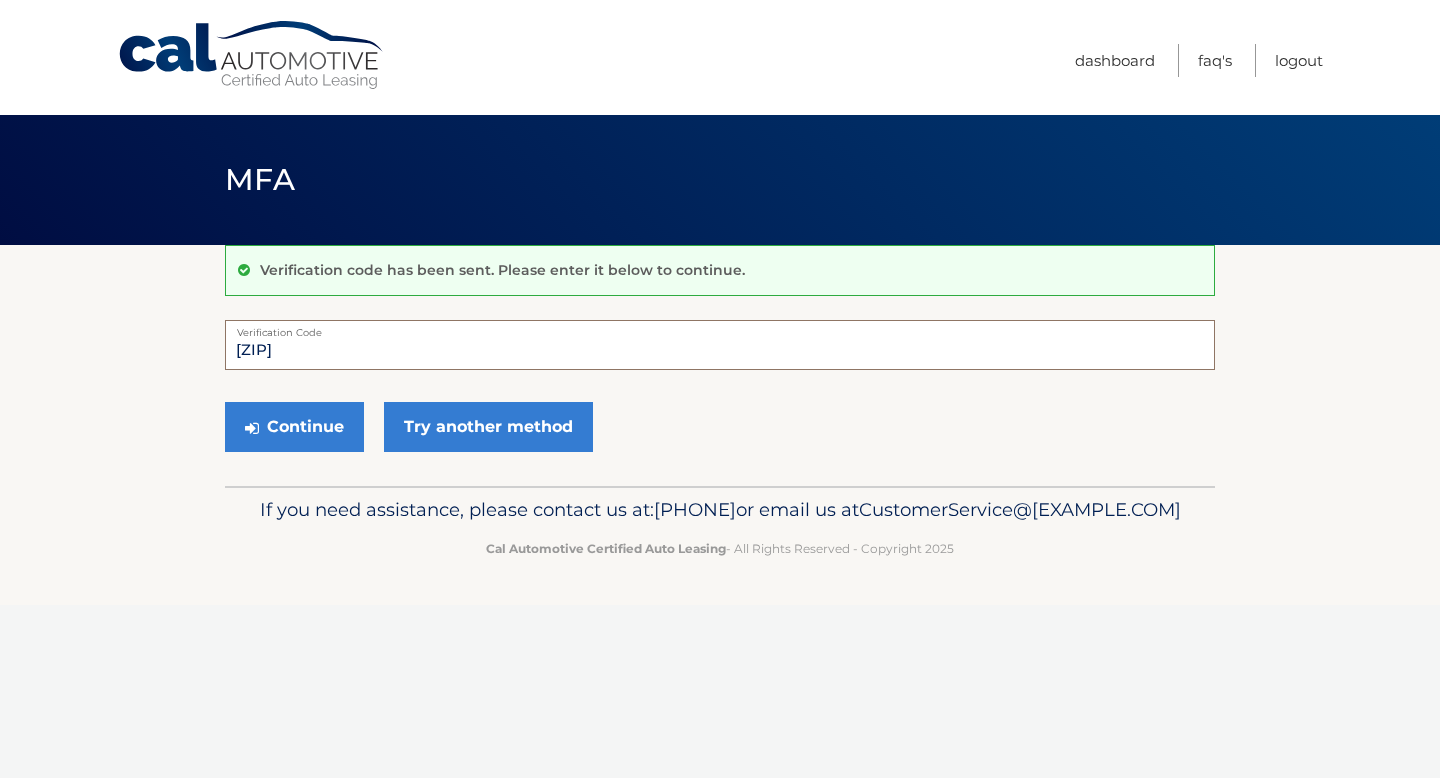 type on "019815" 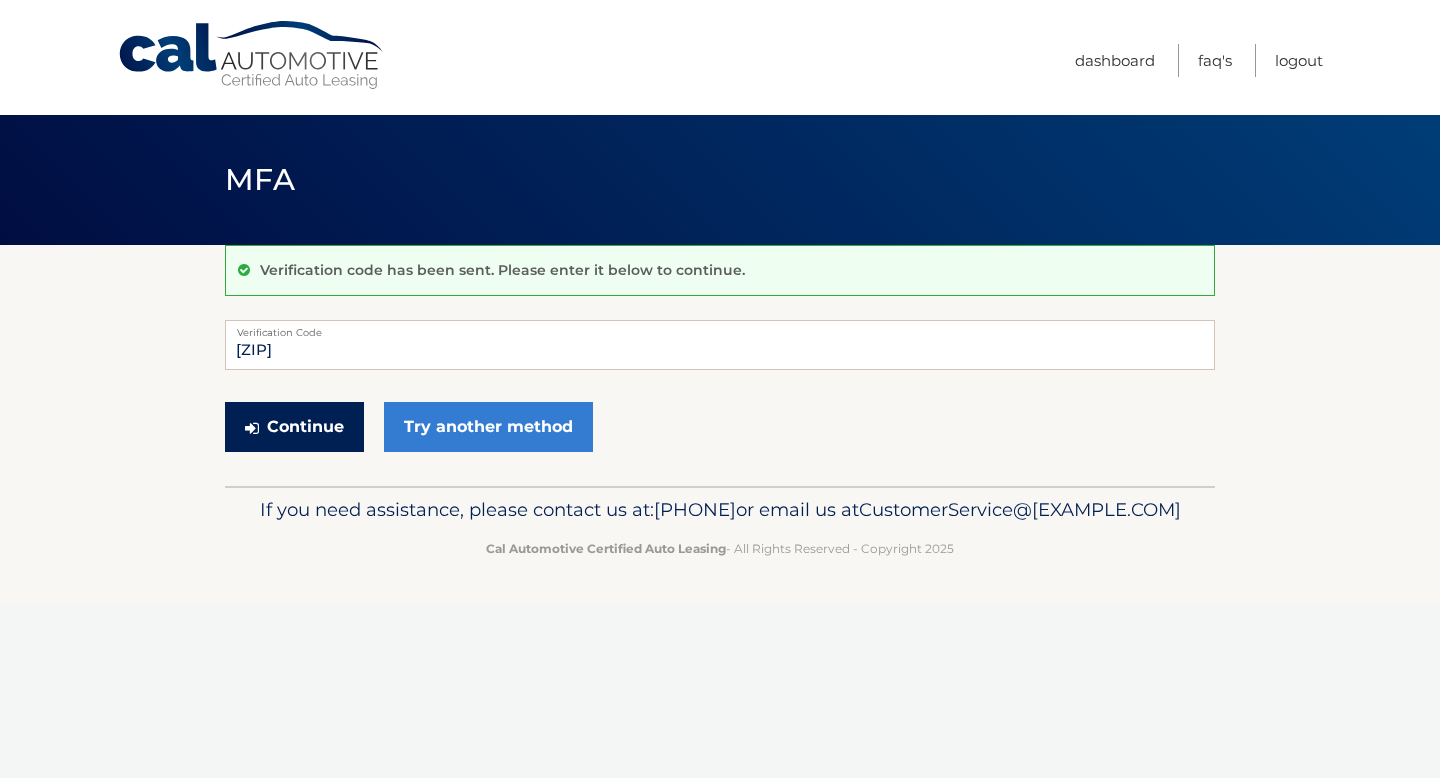 click on "Continue" at bounding box center (294, 427) 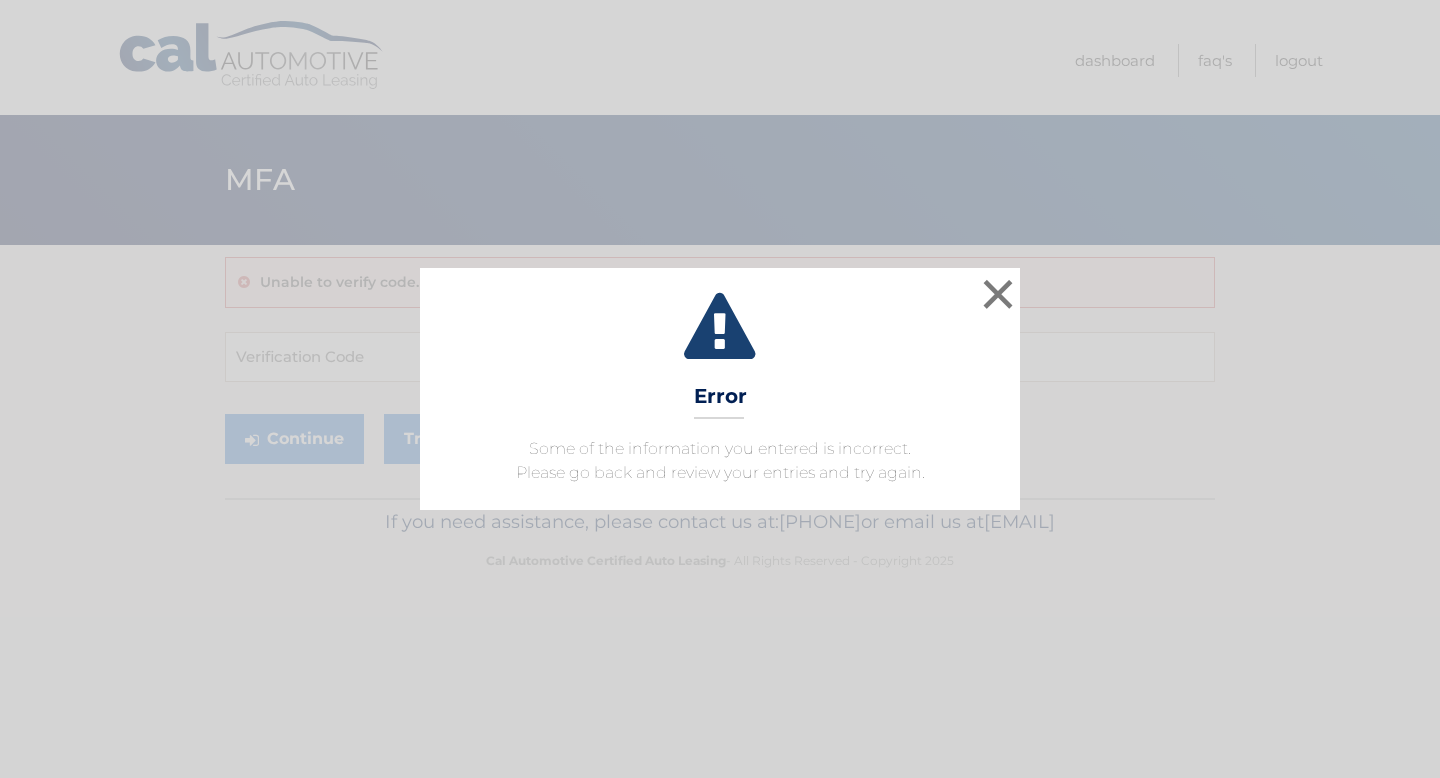 scroll, scrollTop: 0, scrollLeft: 0, axis: both 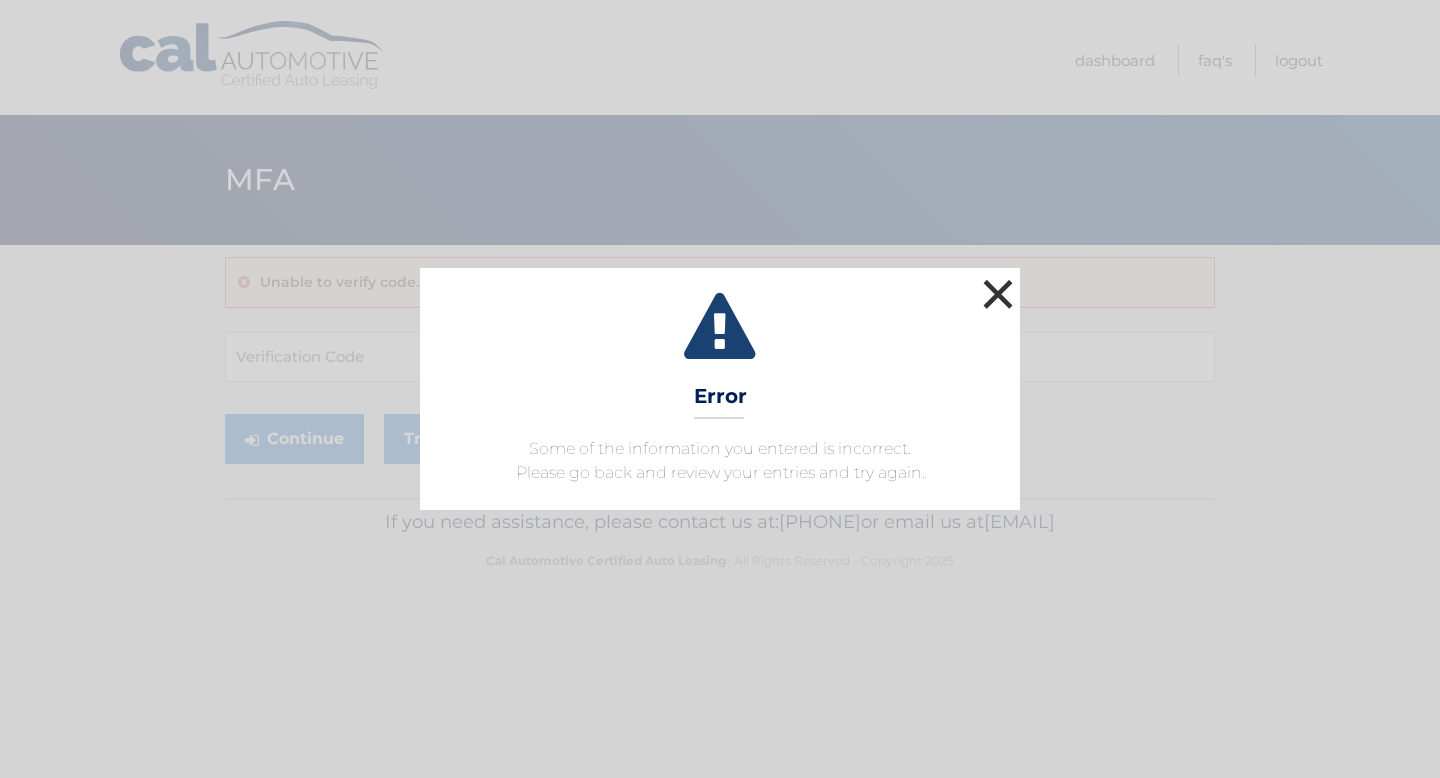 click on "×" at bounding box center [998, 294] 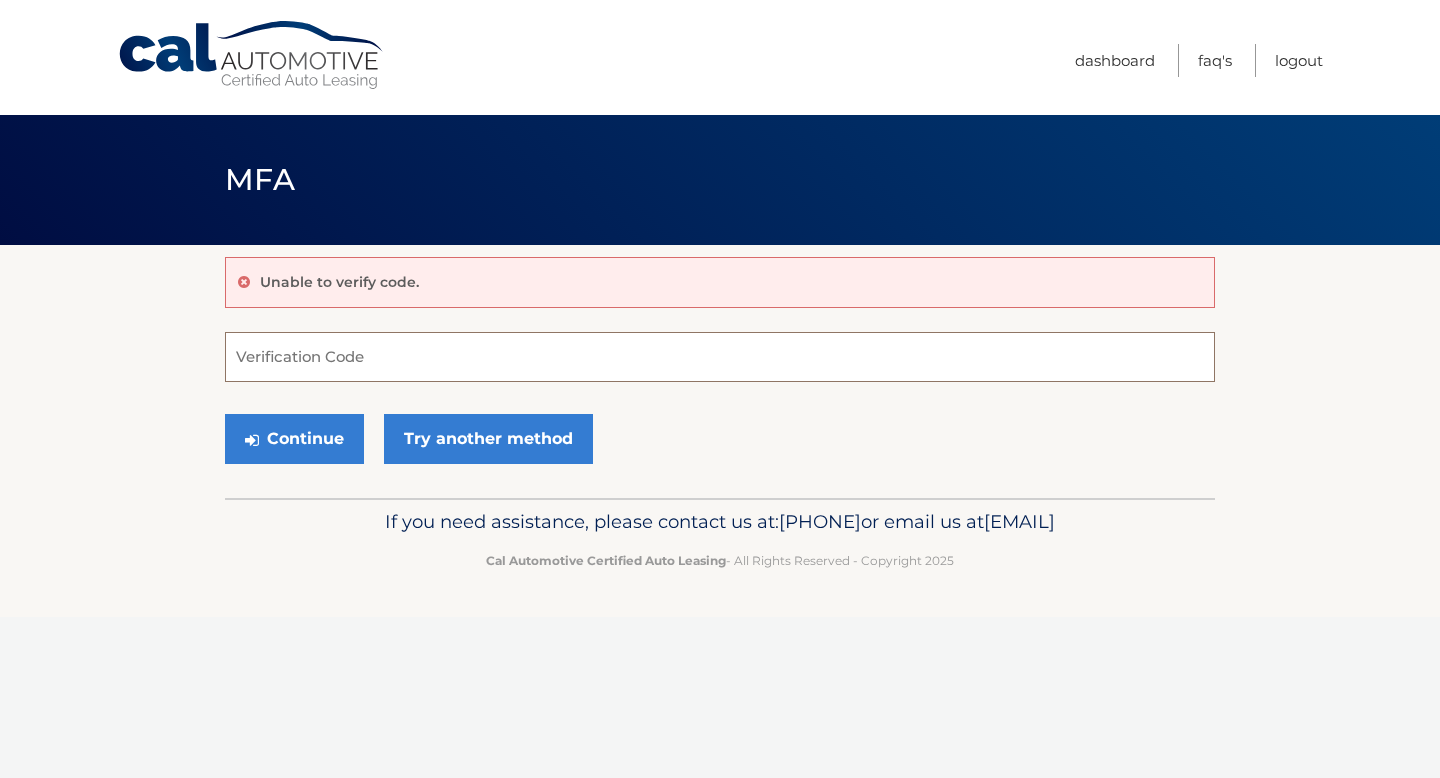 click on "Verification Code" at bounding box center (720, 357) 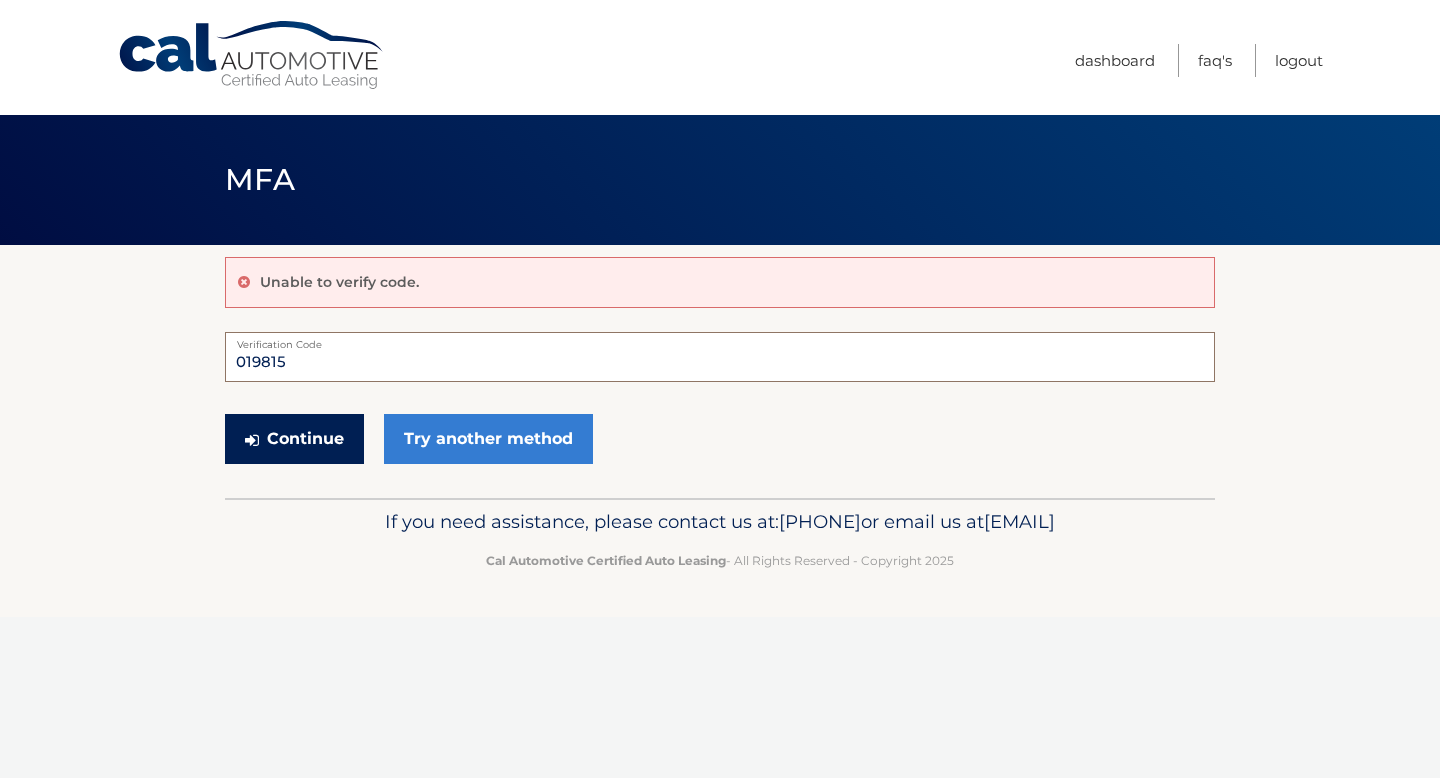 type on "[ZIP]" 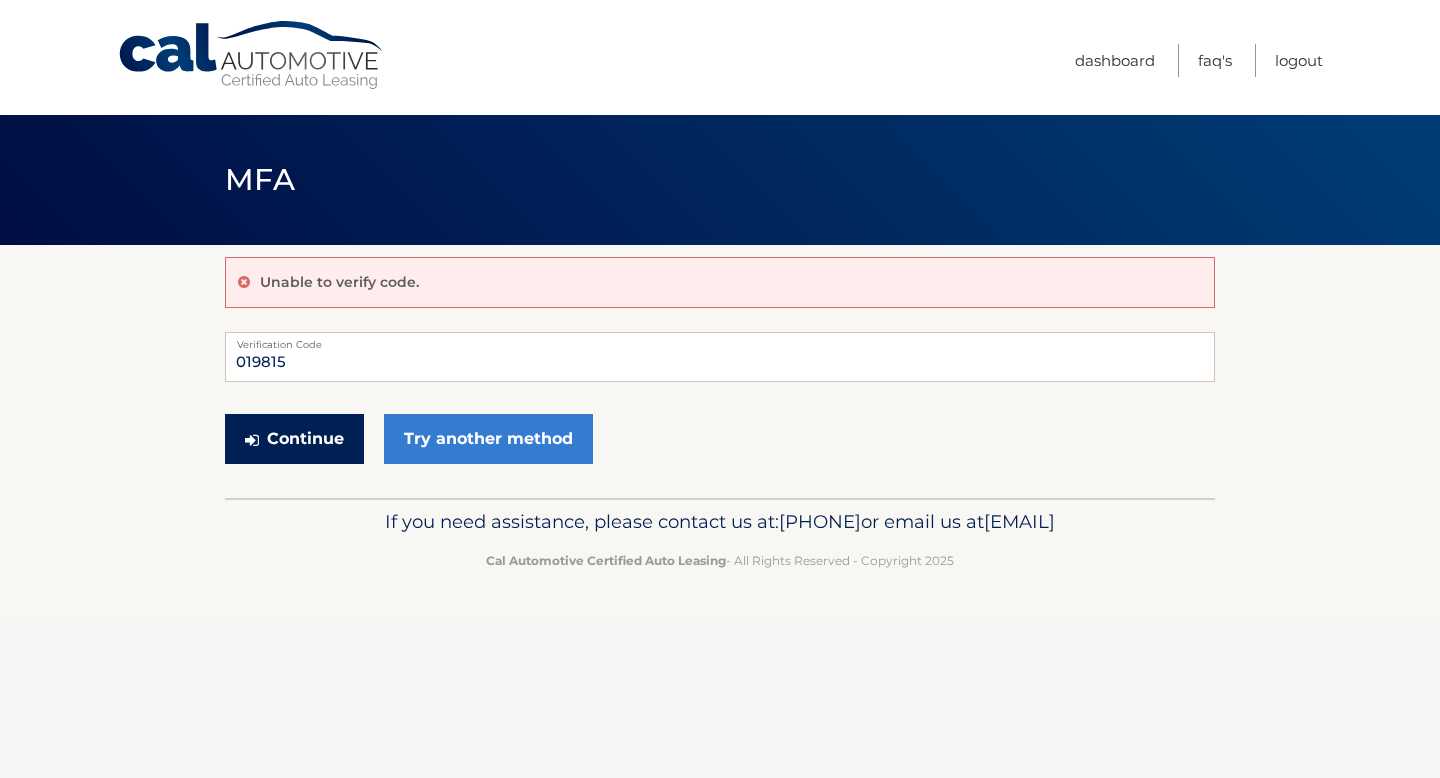click on "Continue" at bounding box center [294, 439] 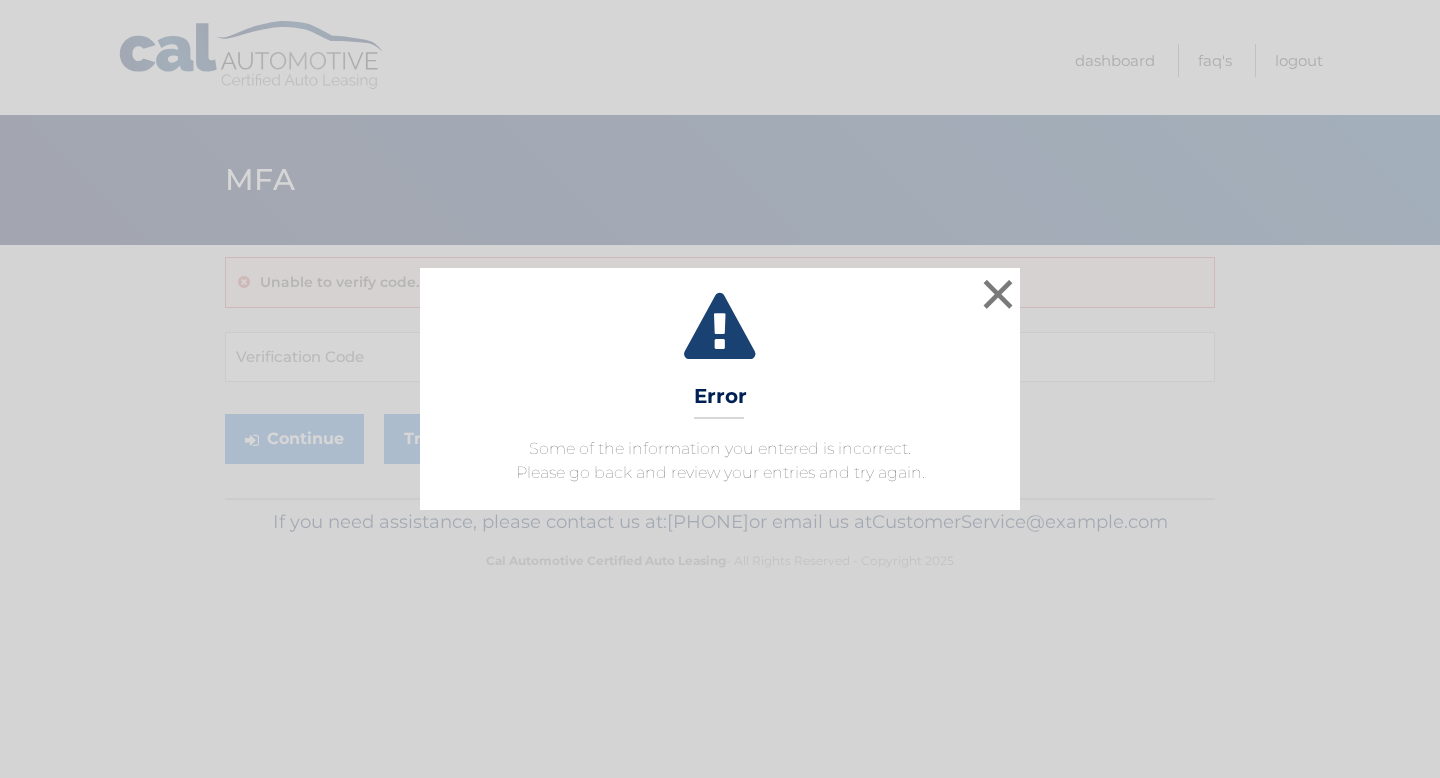 scroll, scrollTop: 0, scrollLeft: 0, axis: both 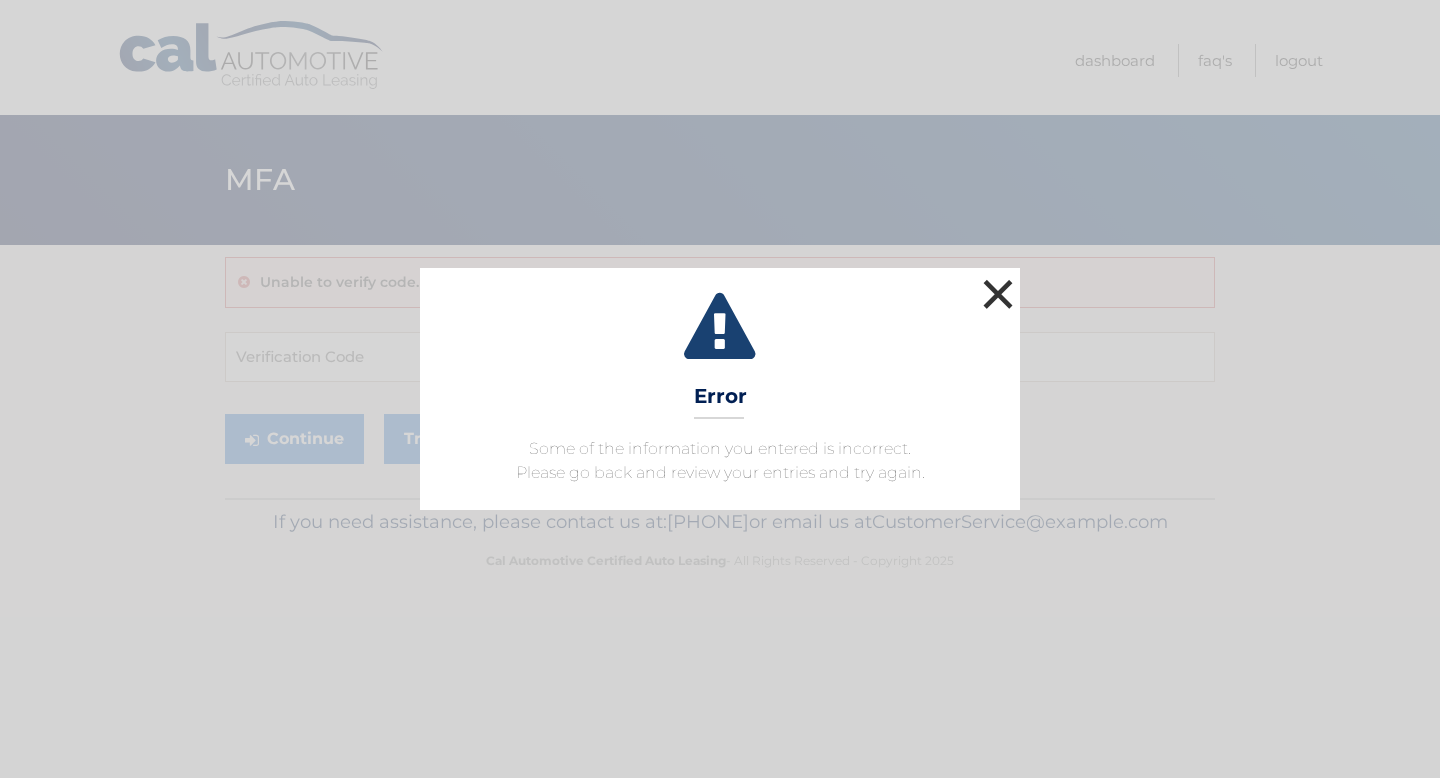 click on "×" at bounding box center (998, 294) 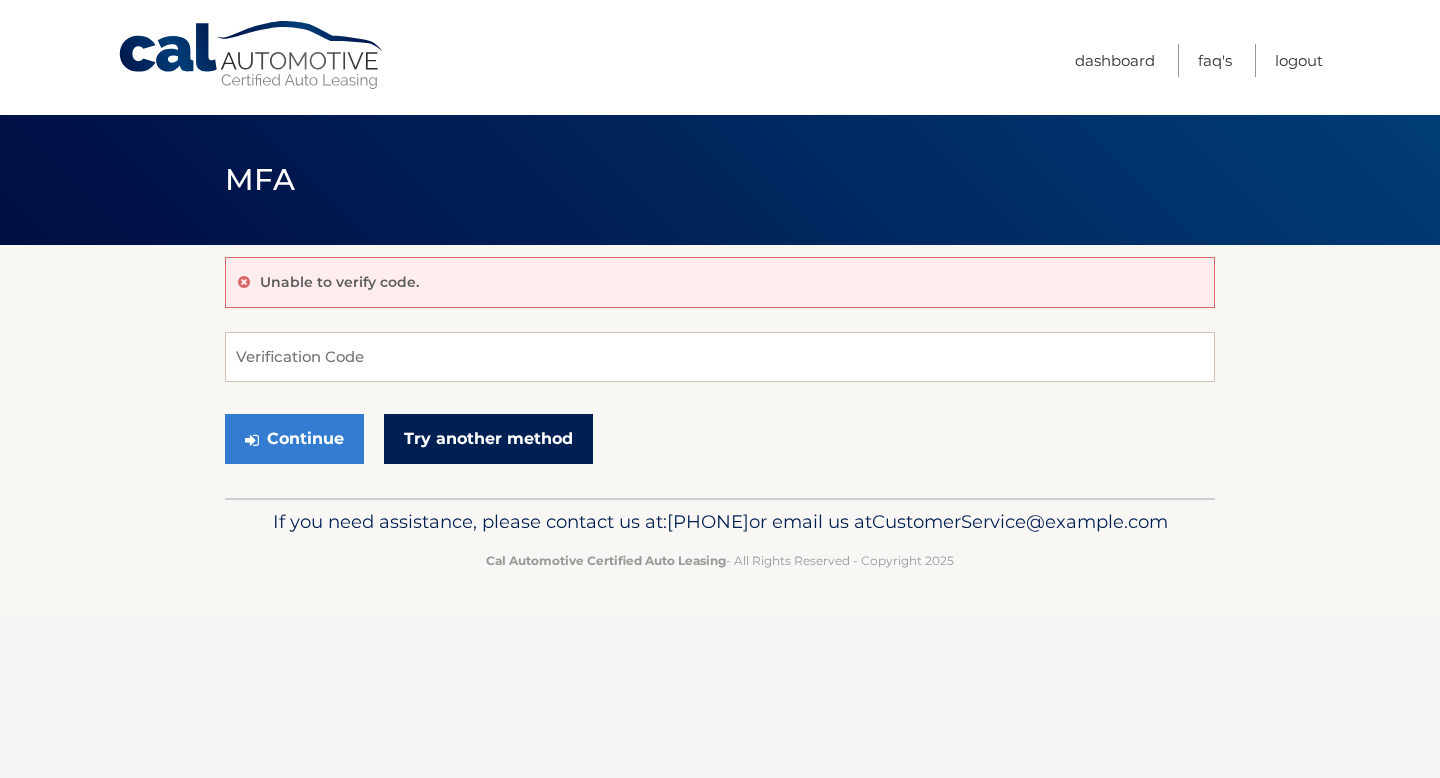 click on "Try another method" at bounding box center (488, 439) 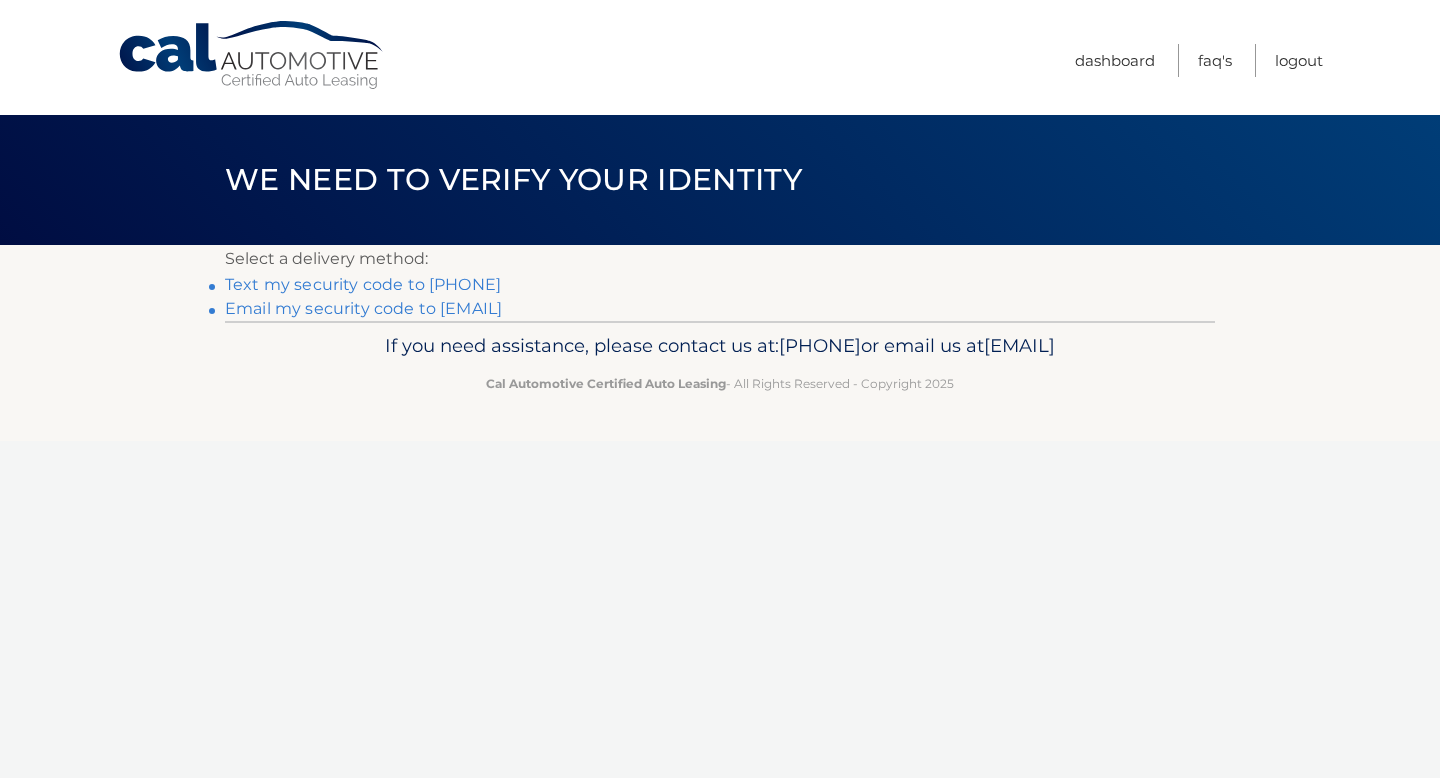 scroll, scrollTop: 0, scrollLeft: 0, axis: both 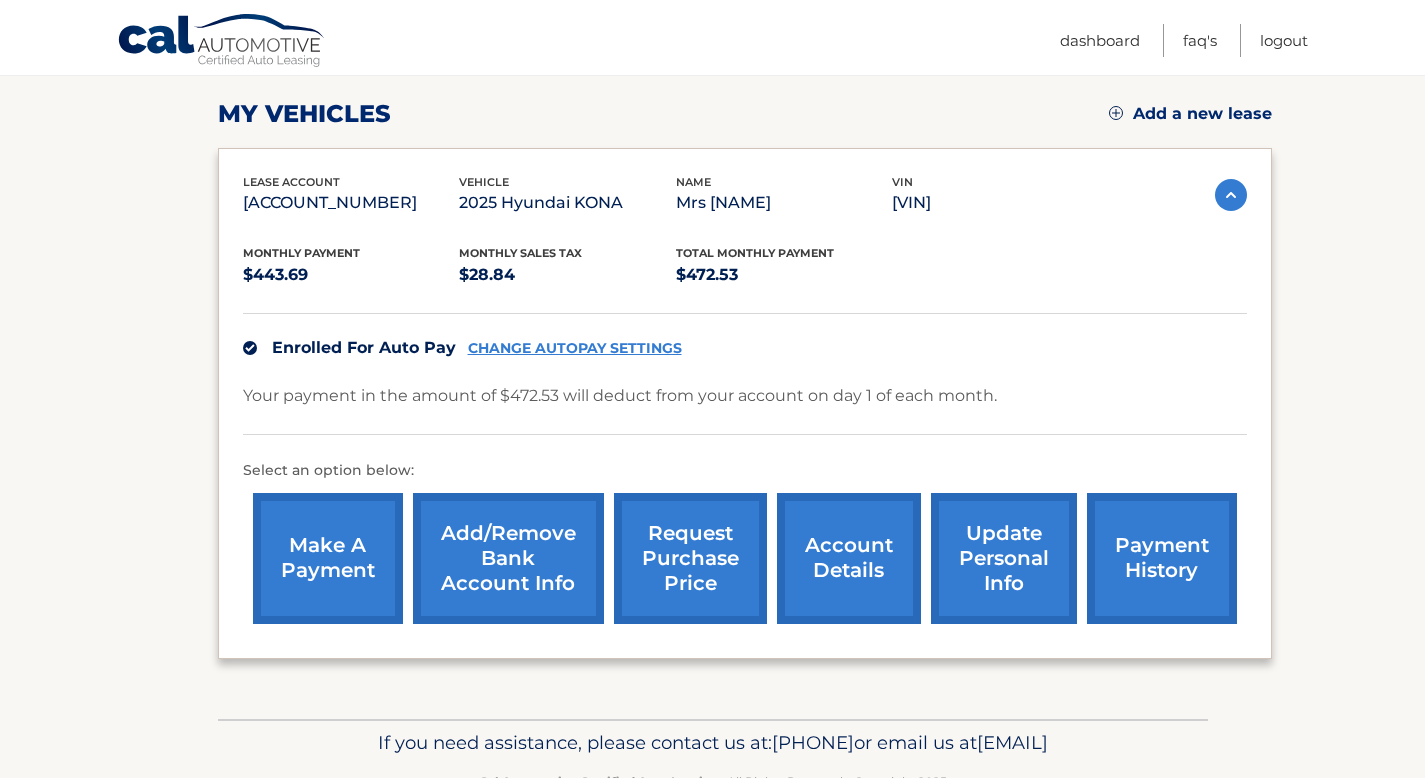 click on "Enrolled For Auto Pay
CHANGE AUTOPAY SETTINGS" at bounding box center (745, 347) 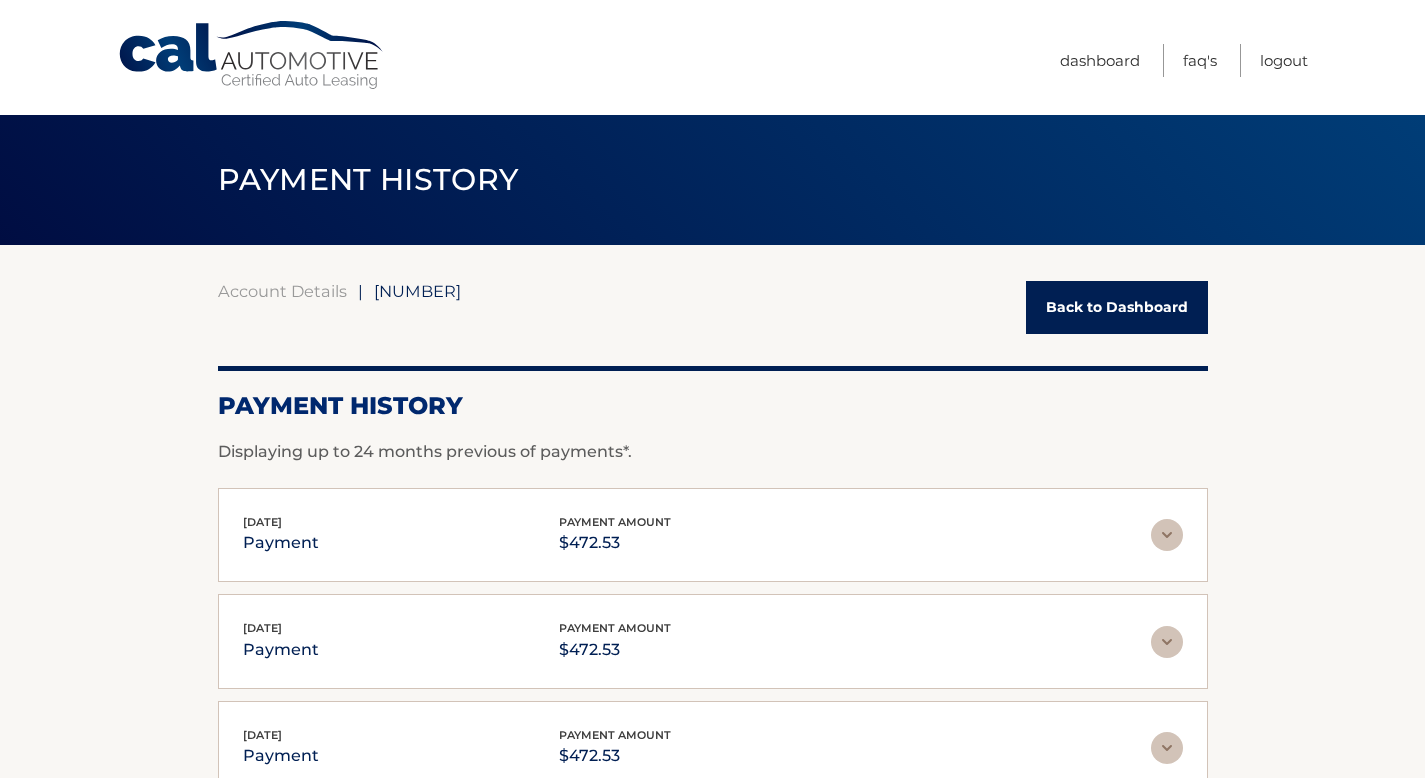 scroll, scrollTop: 0, scrollLeft: 0, axis: both 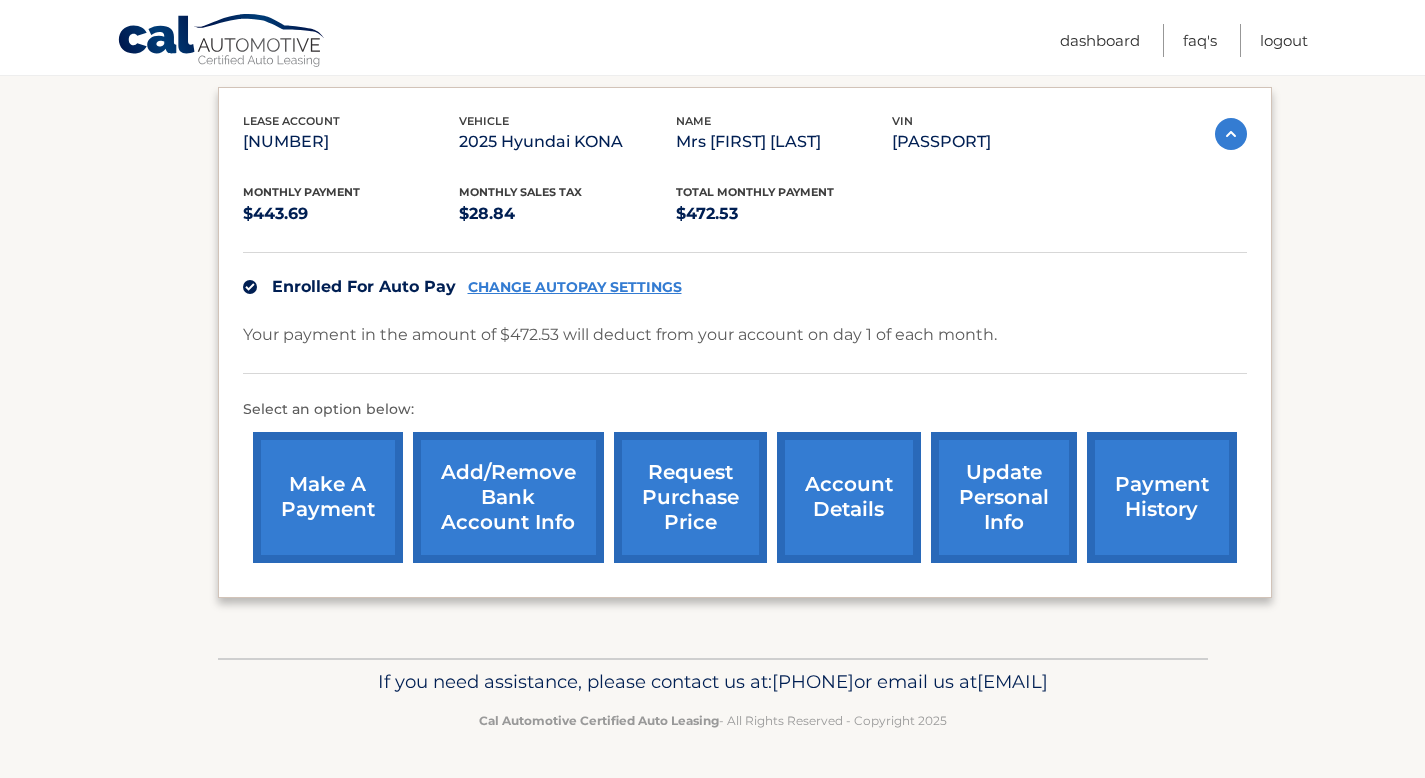 click on "Add/Remove bank account info" at bounding box center [508, 497] 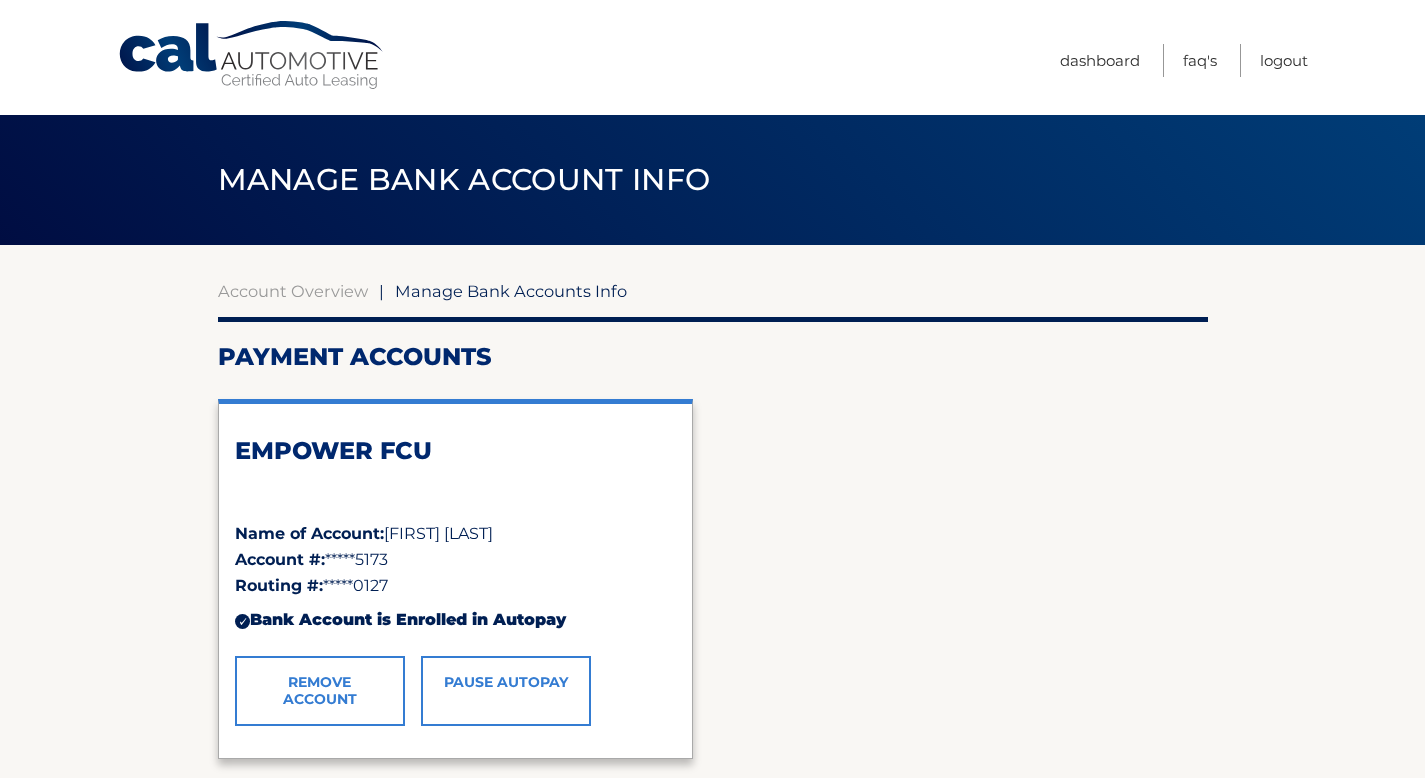 scroll, scrollTop: 0, scrollLeft: 0, axis: both 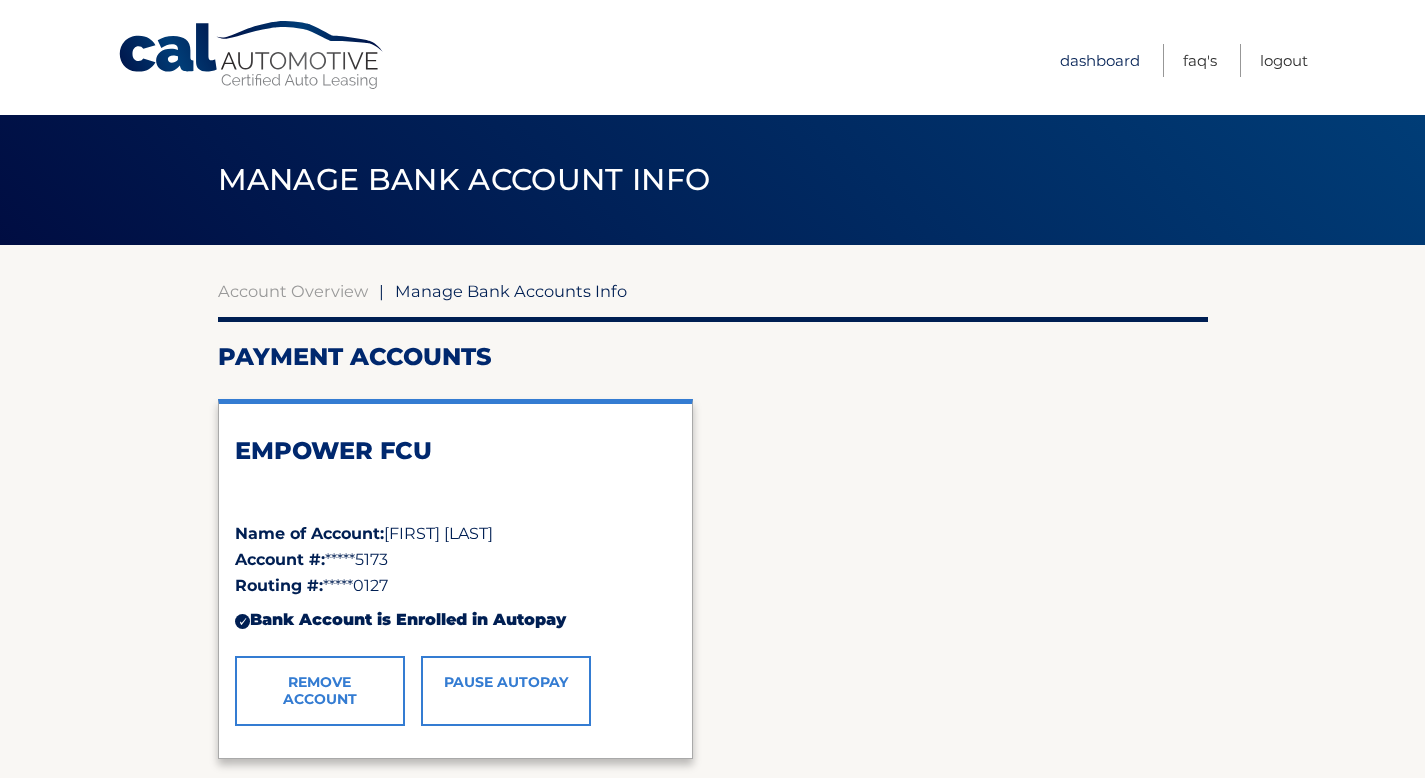 click on "Dashboard" at bounding box center (1100, 60) 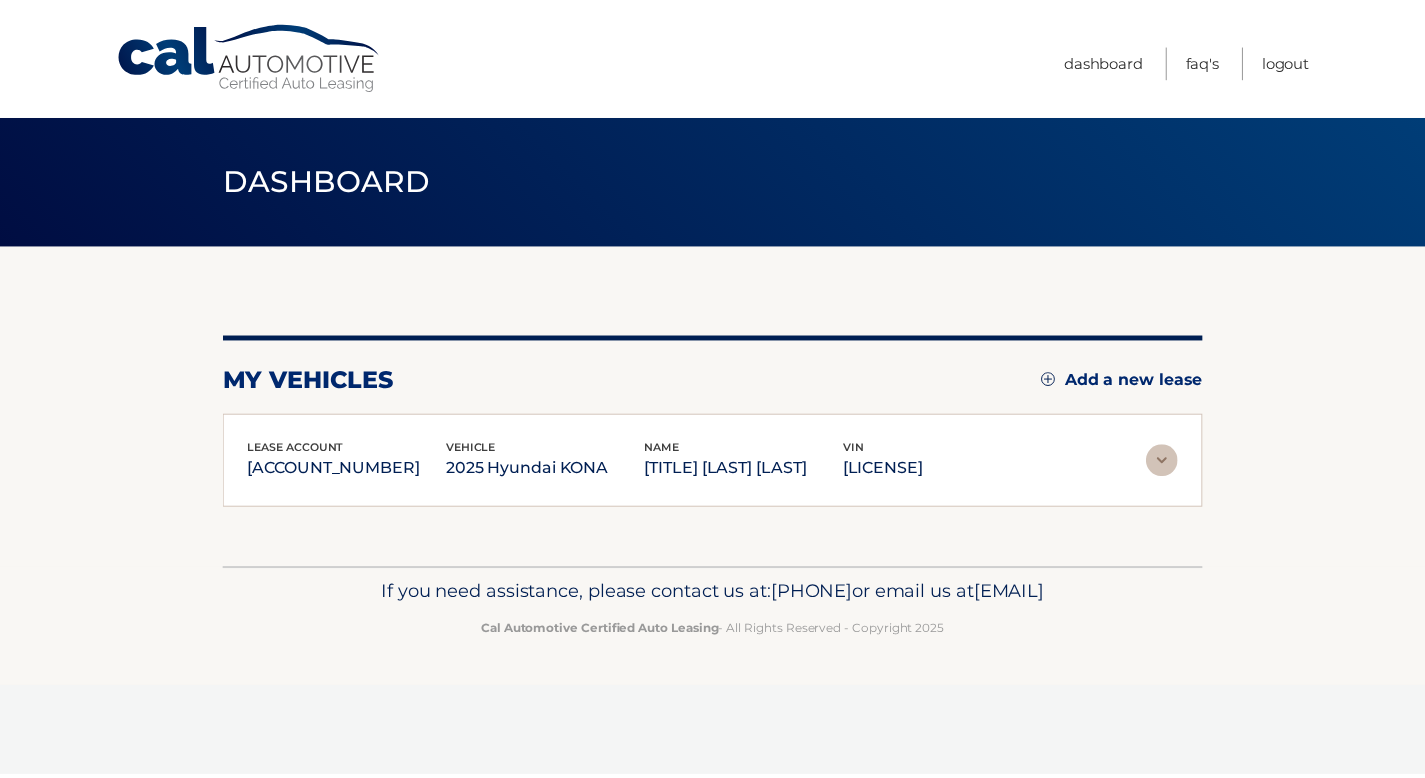 scroll, scrollTop: 0, scrollLeft: 0, axis: both 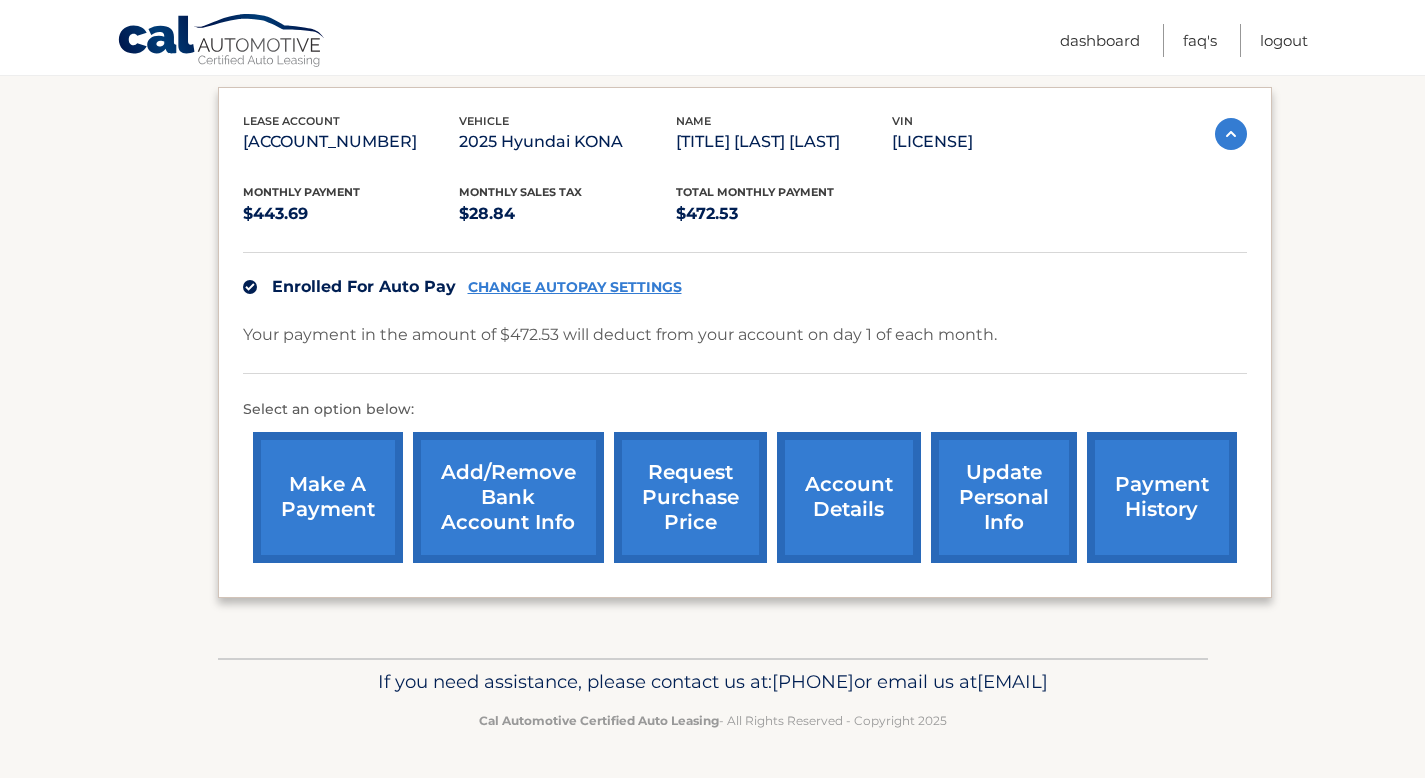 click on "payment history" at bounding box center [1162, 497] 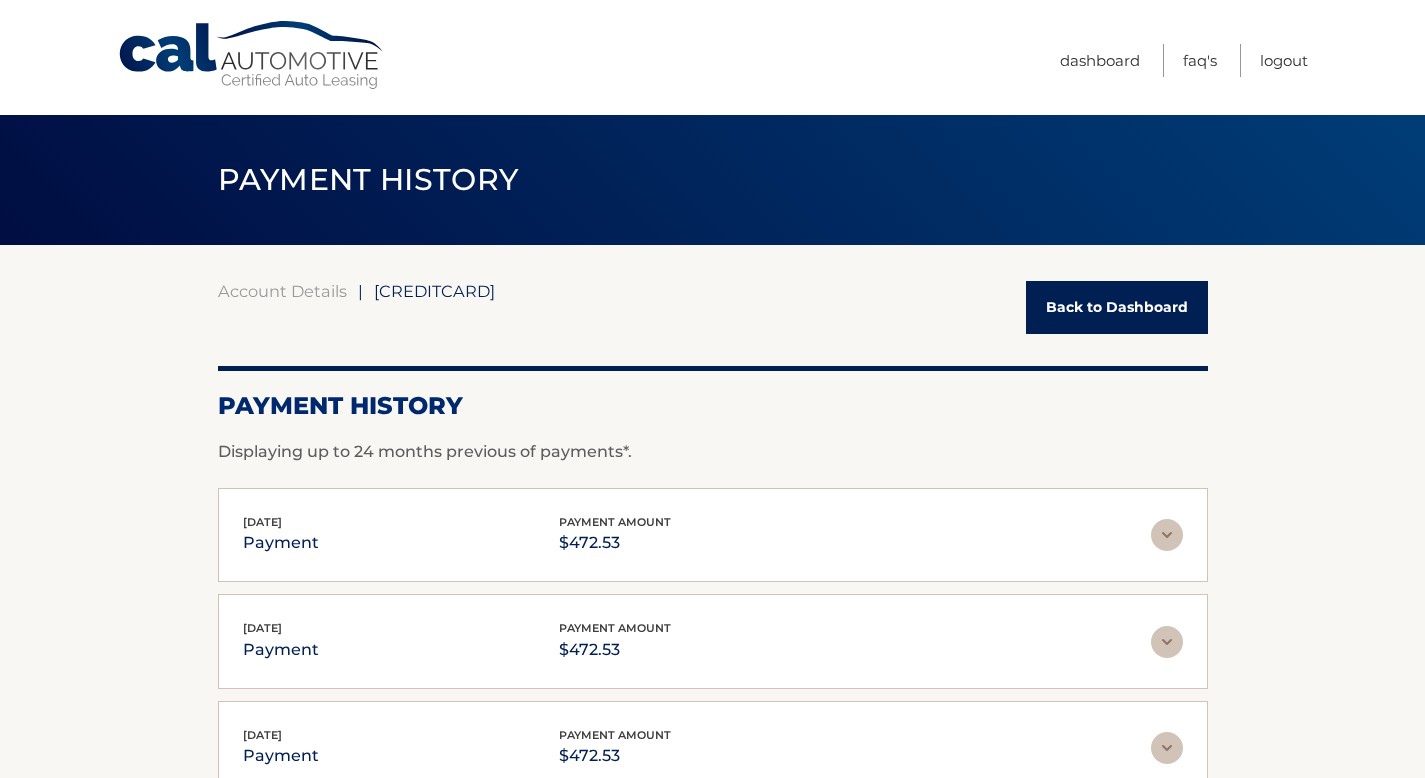 scroll, scrollTop: 0, scrollLeft: 0, axis: both 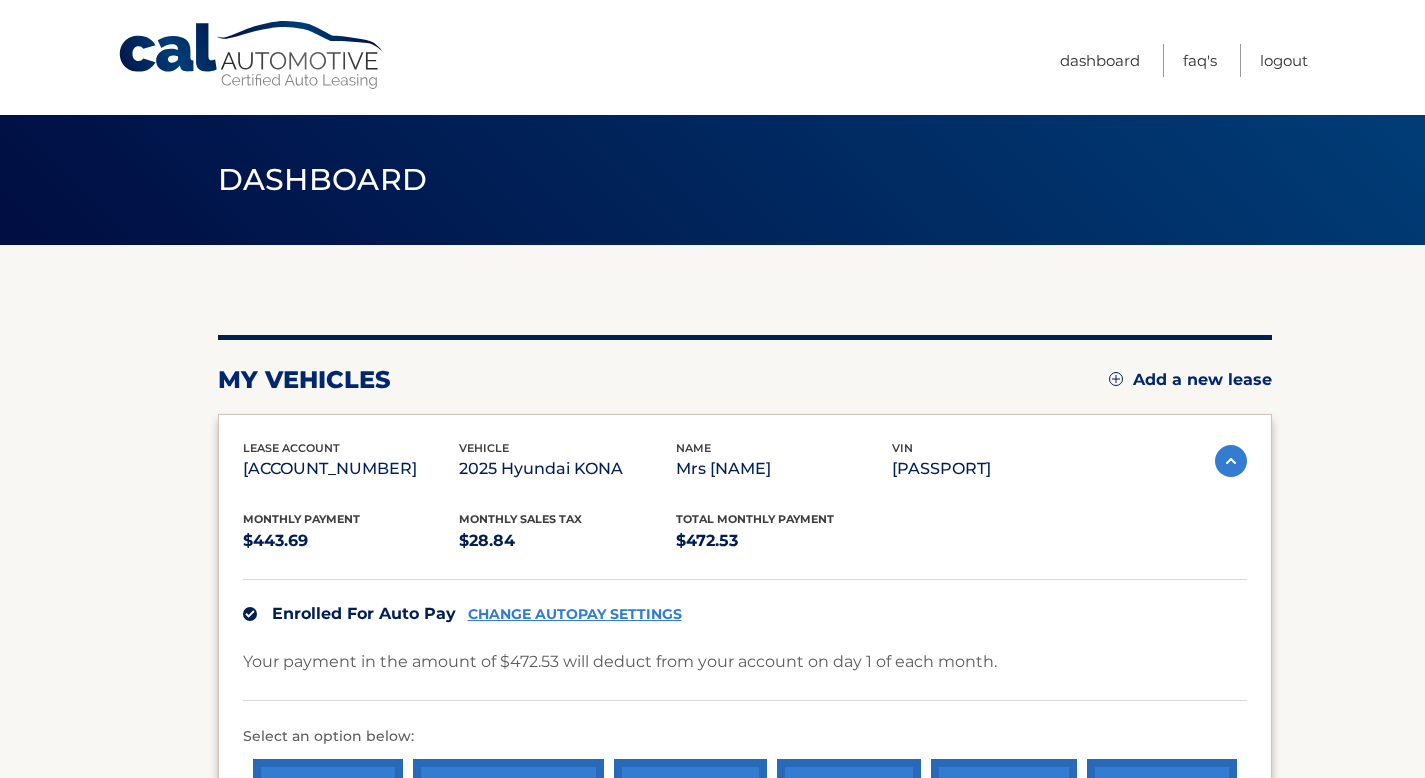 drag, startPoint x: 1439, startPoint y: 267, endPoint x: 1439, endPoint y: 210, distance: 57 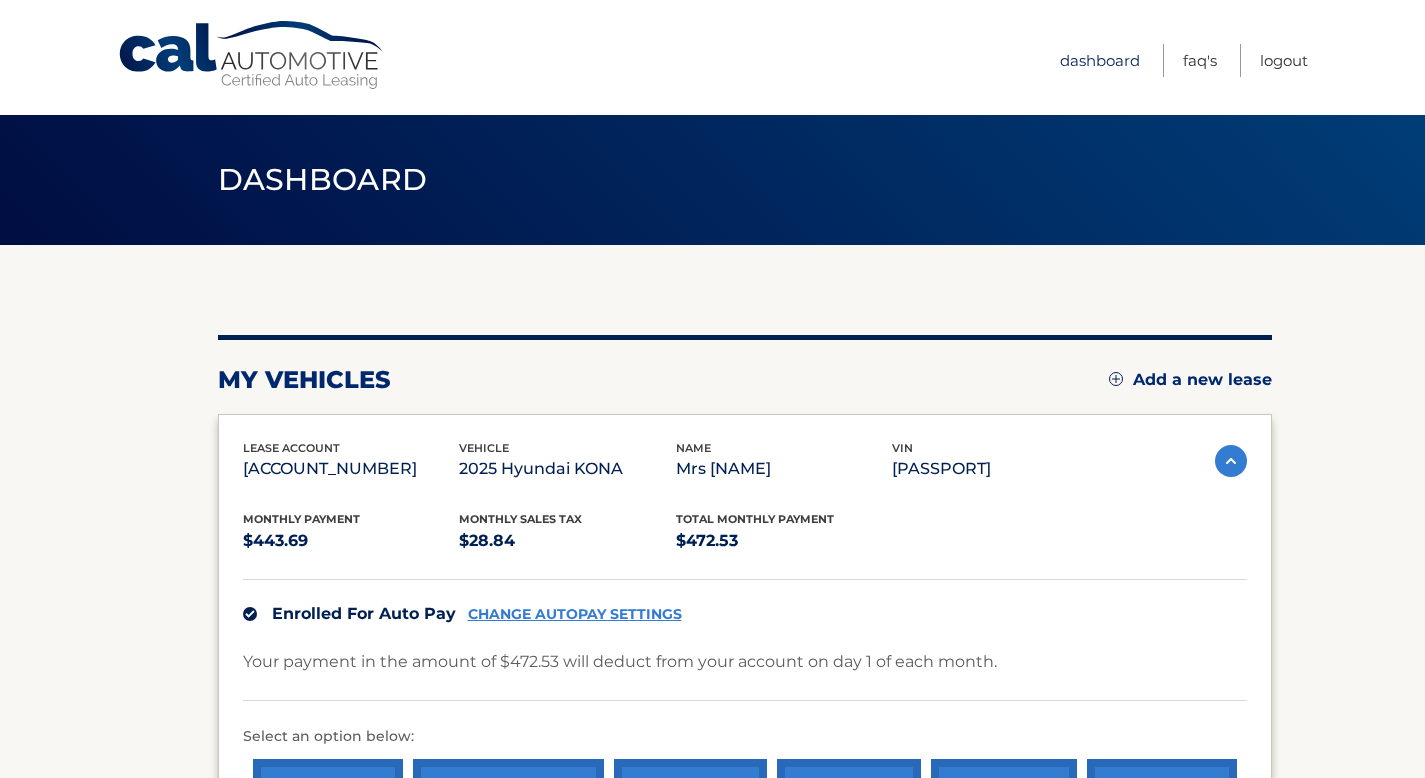 click on "Dashboard" at bounding box center [1100, 60] 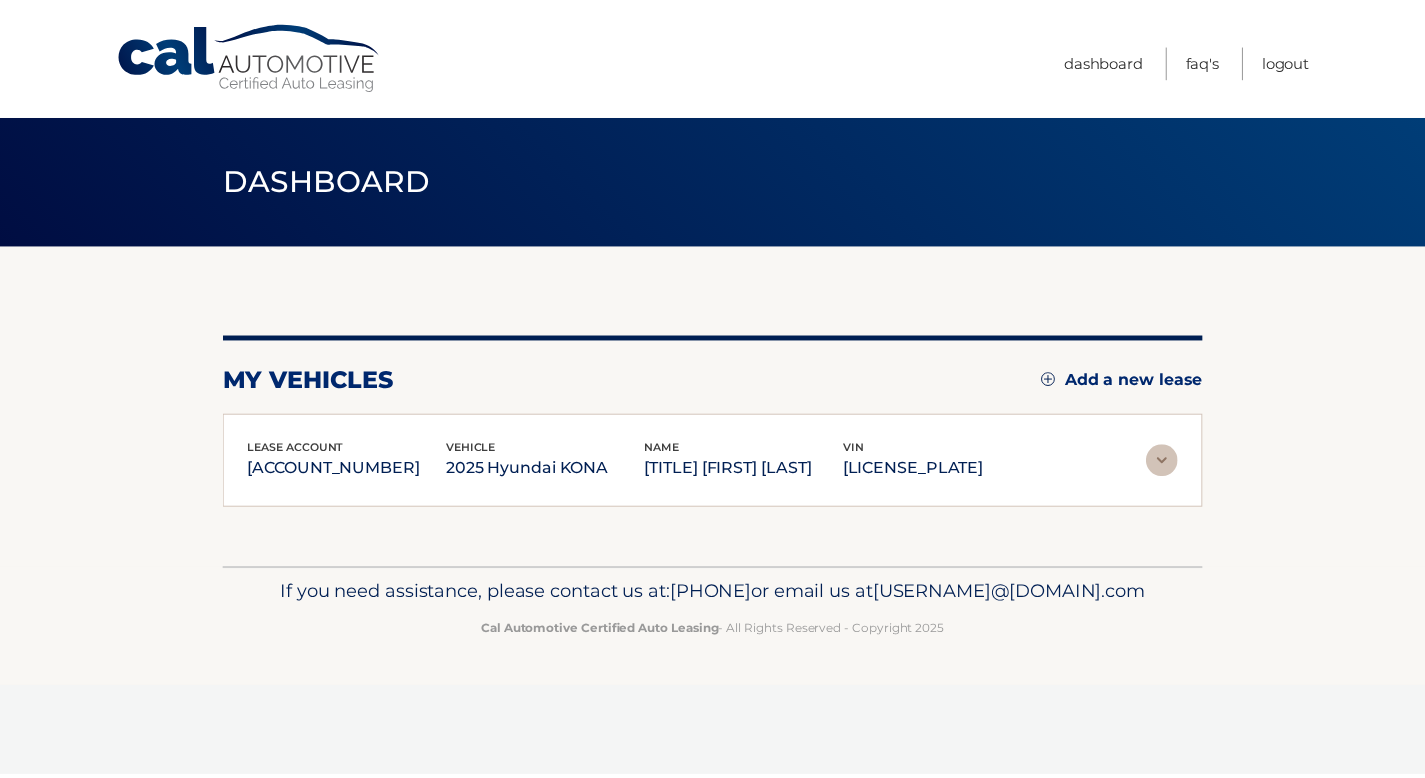 scroll, scrollTop: 0, scrollLeft: 0, axis: both 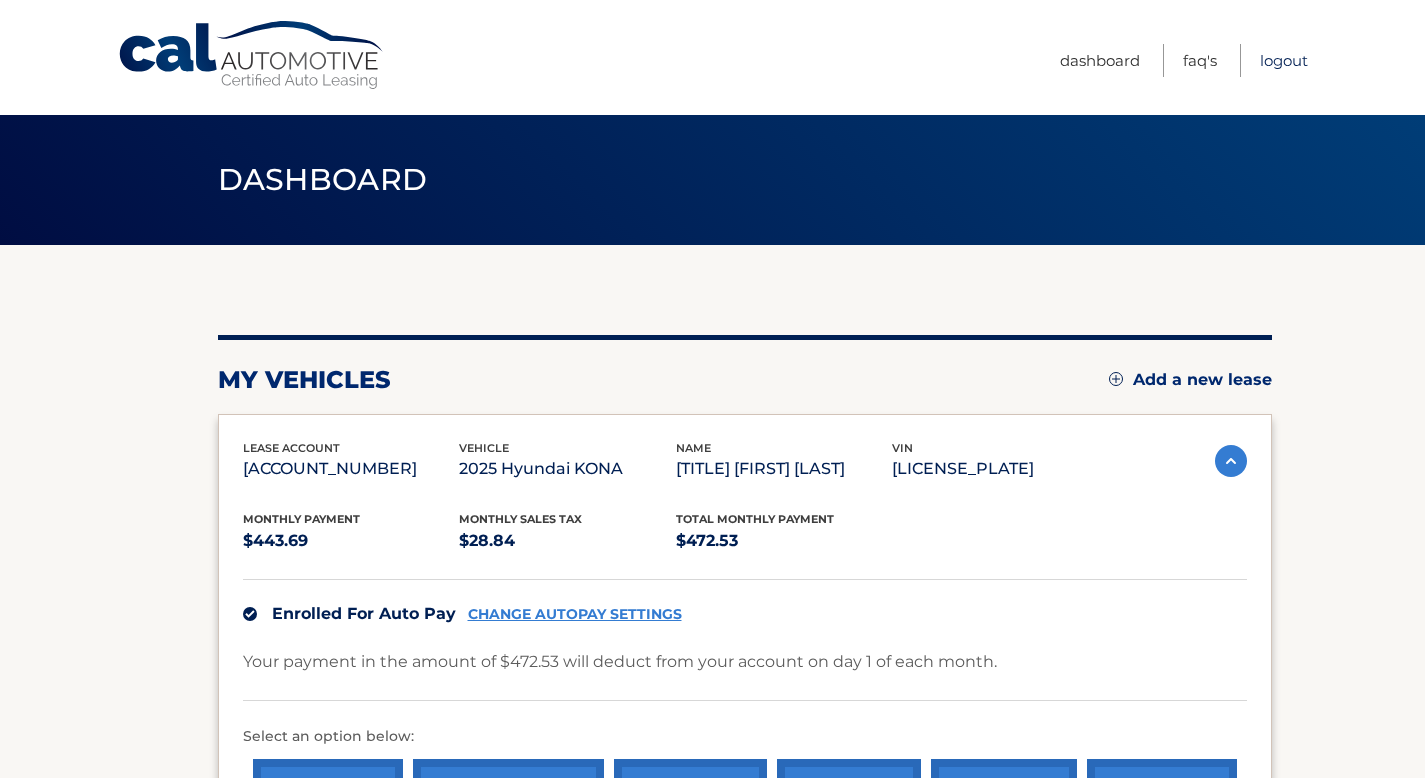 click on "Logout" at bounding box center (1284, 60) 